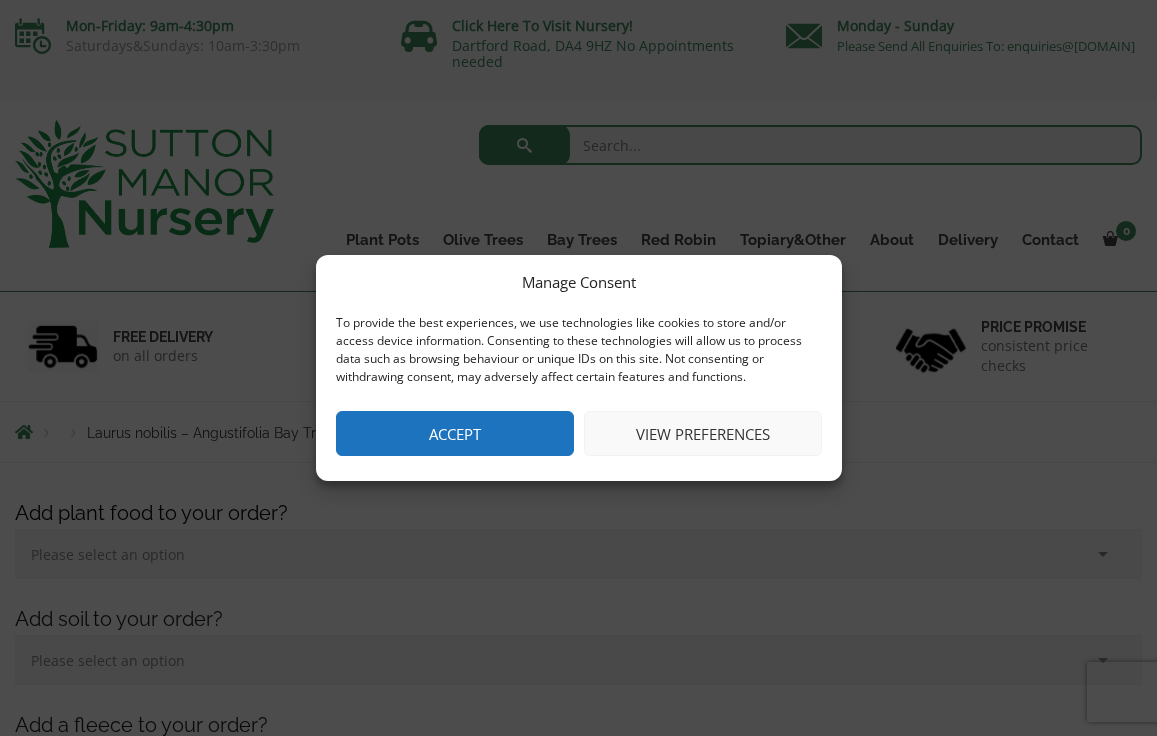 scroll, scrollTop: 0, scrollLeft: 0, axis: both 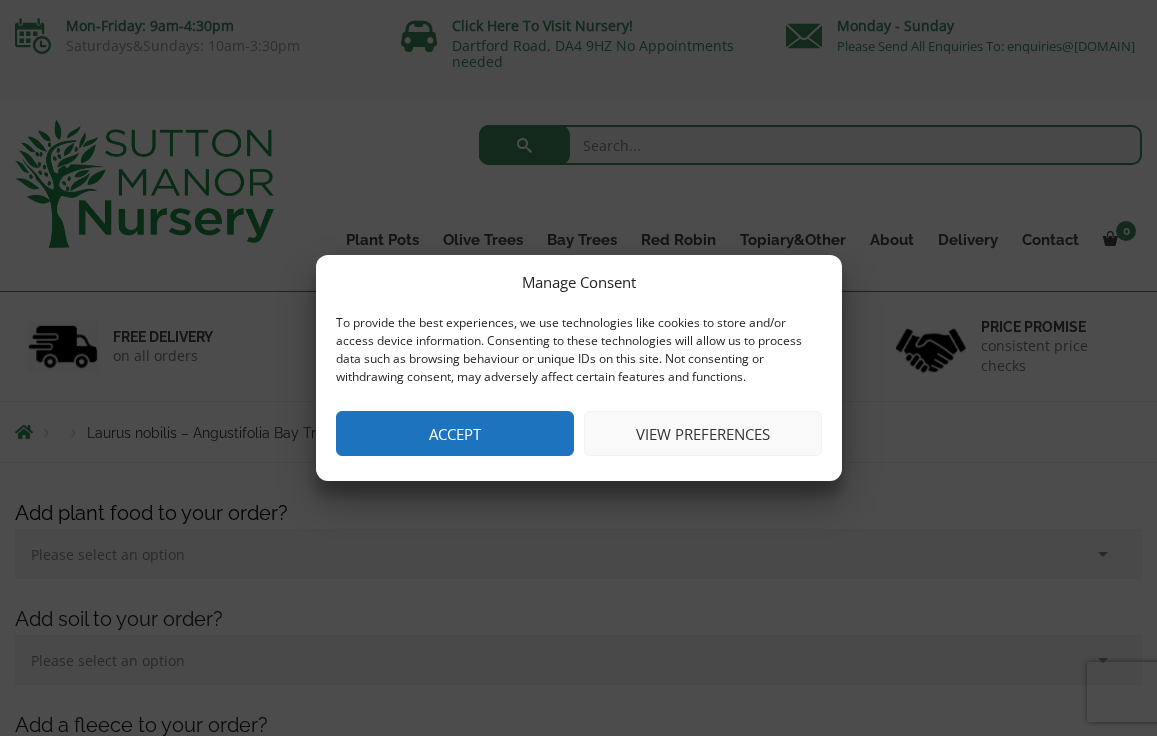 click on "View preferences" at bounding box center (703, 433) 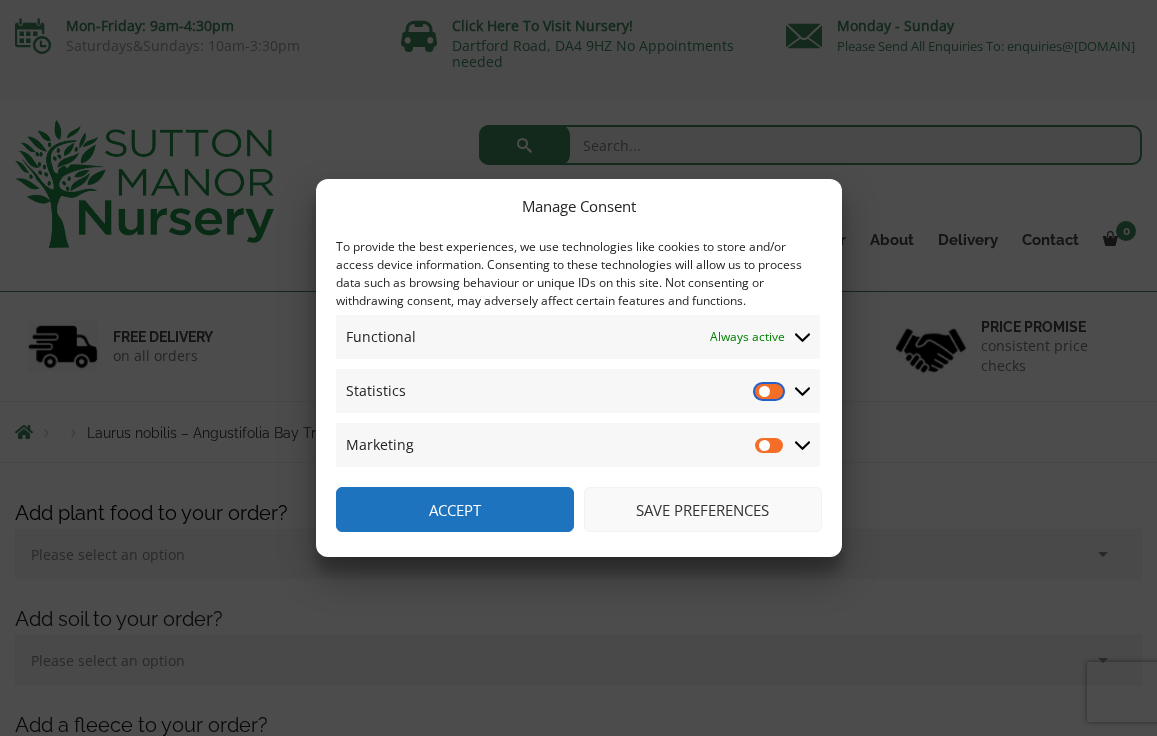 click on "Statistics" at bounding box center (770, 391) 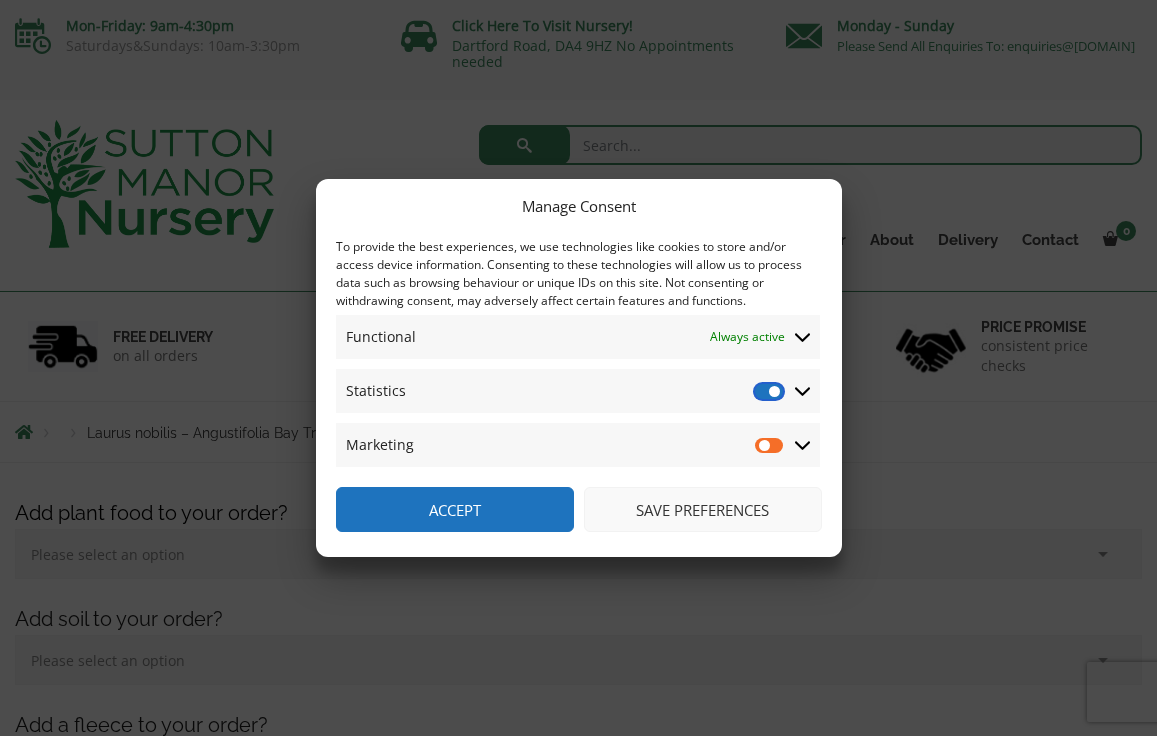 click on "Statistics" at bounding box center (770, 391) 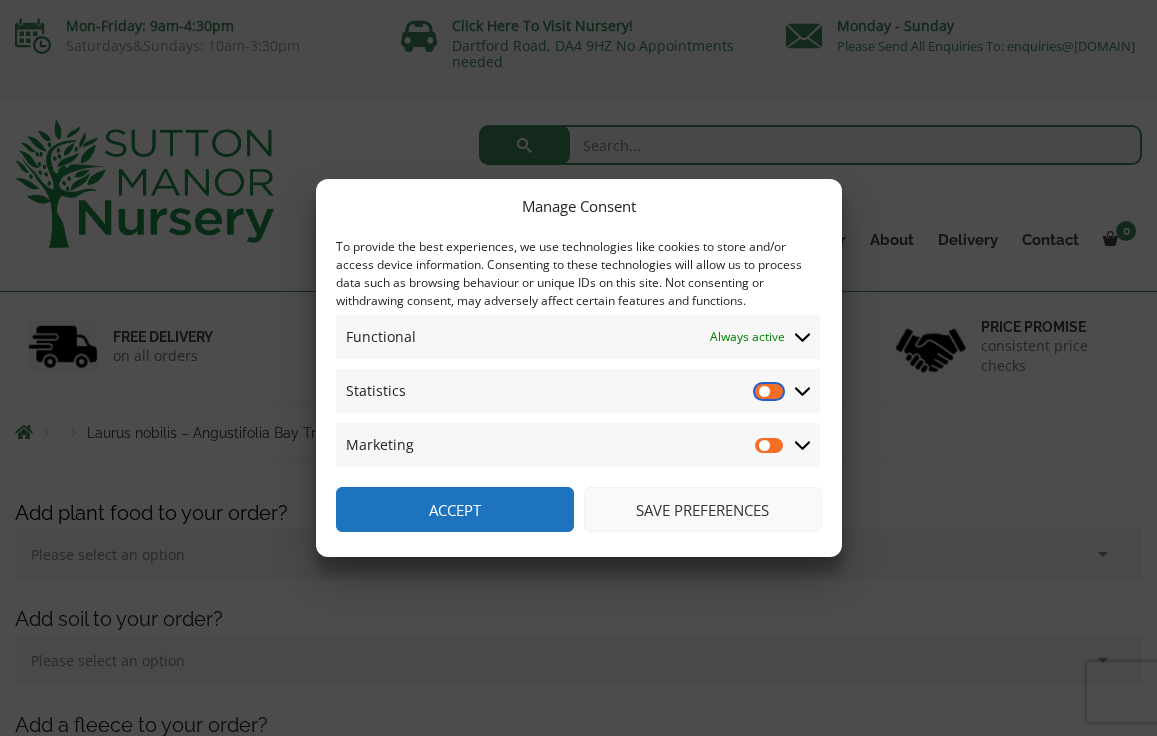 click on "Statistics" at bounding box center [770, 391] 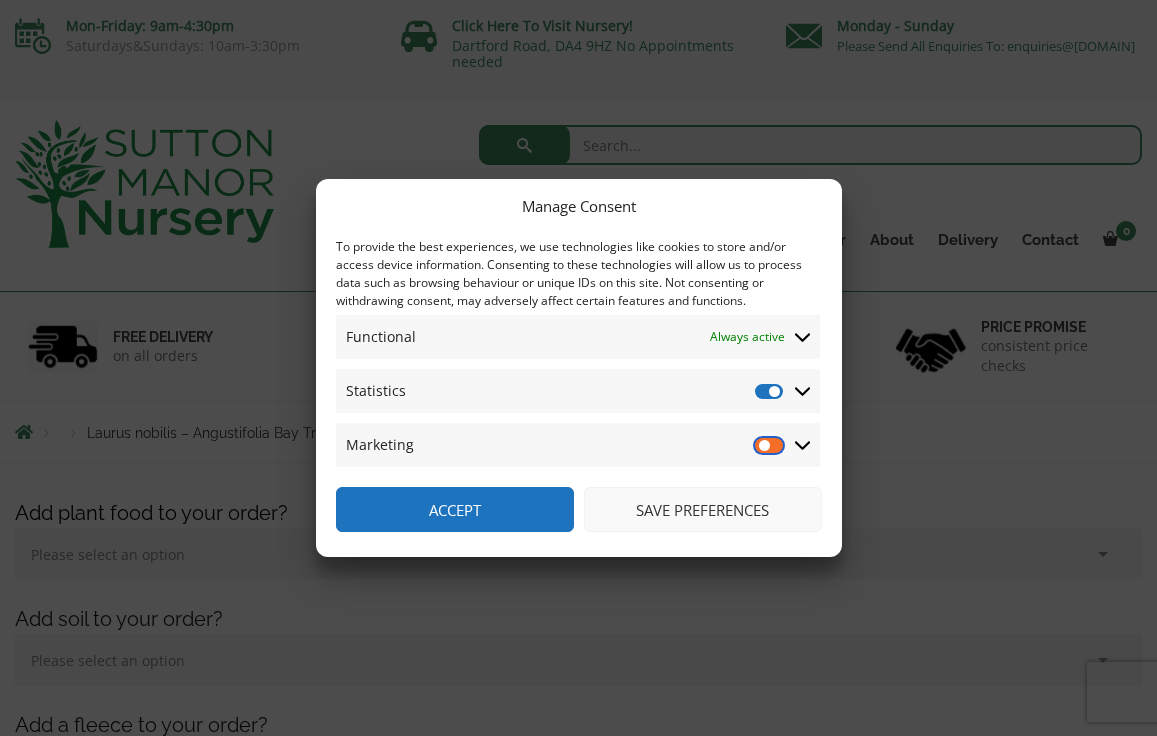 click on "Marketing" at bounding box center (770, 445) 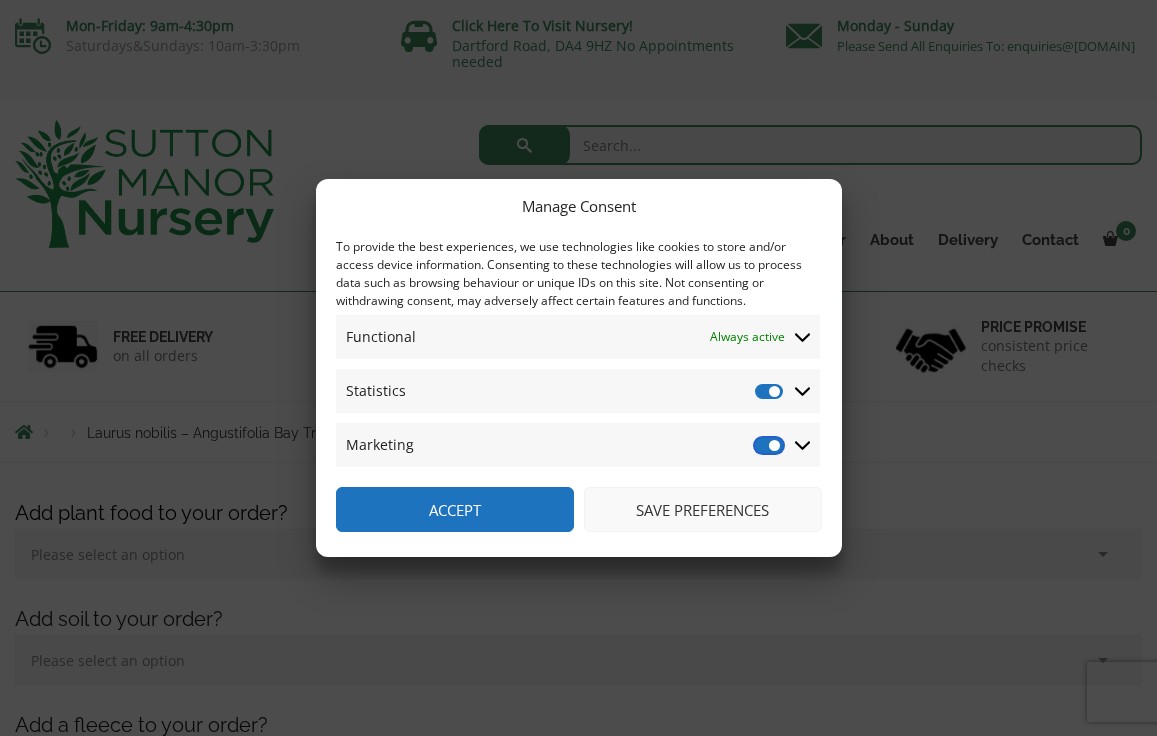scroll, scrollTop: 2, scrollLeft: 0, axis: vertical 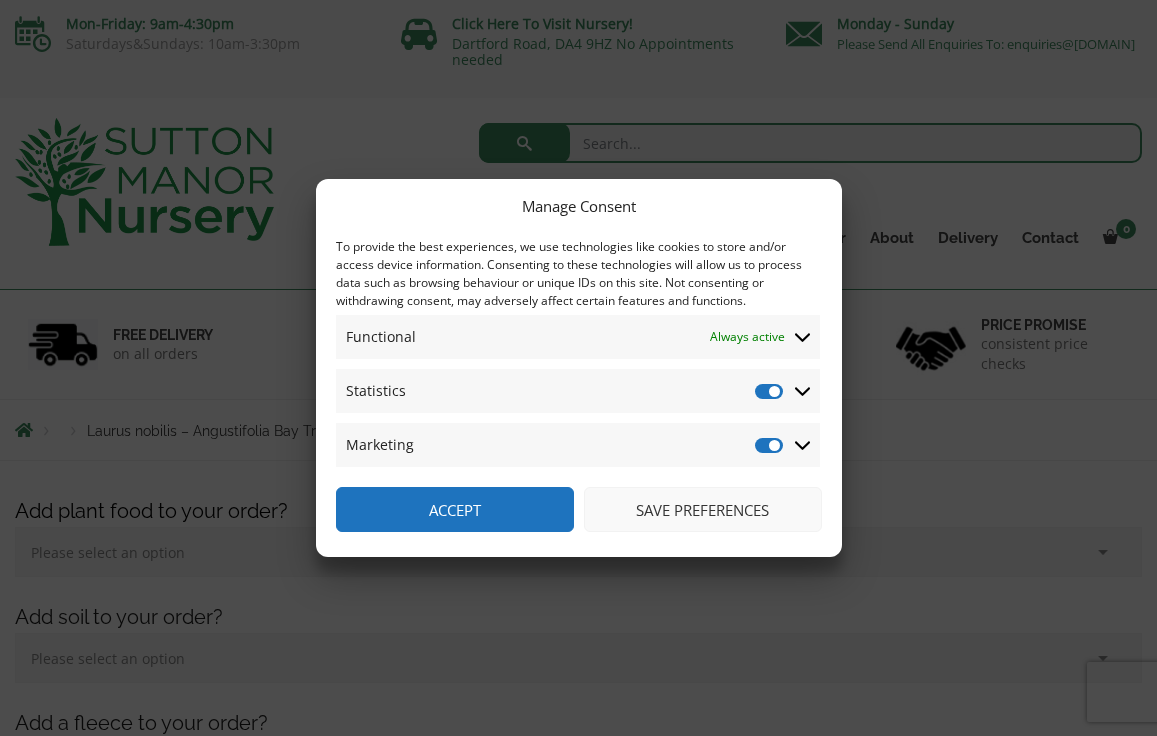 click on "Save preferences" at bounding box center [703, 509] 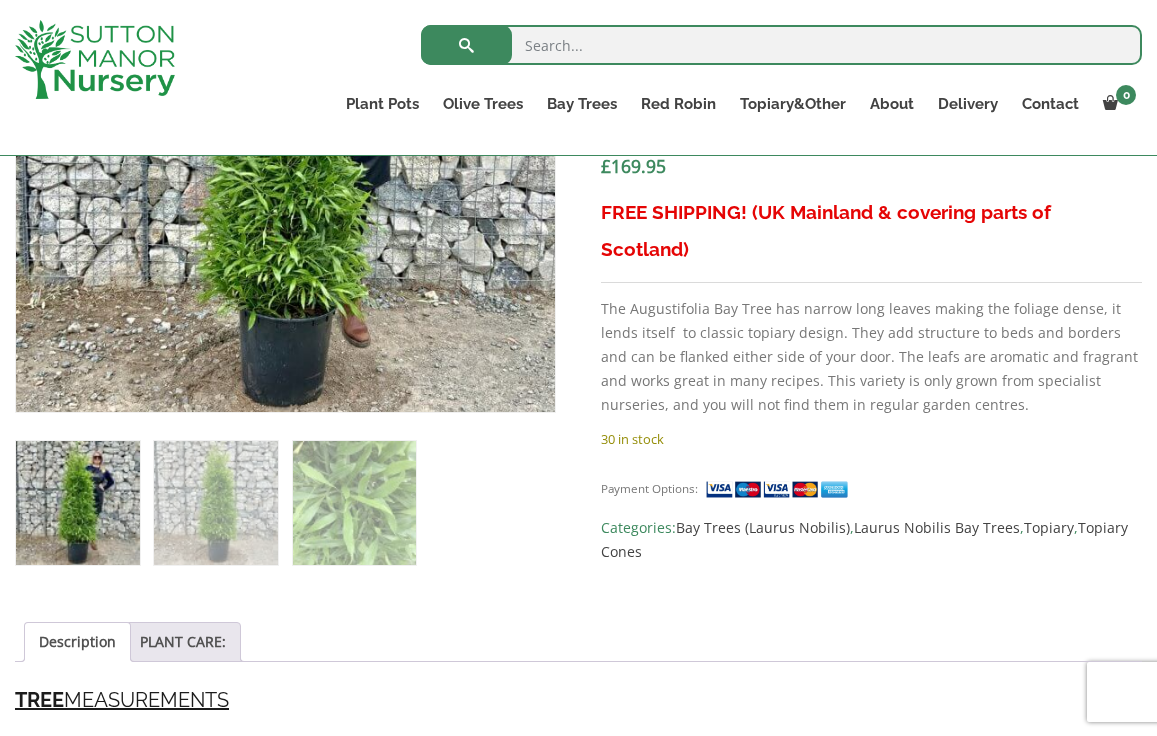 scroll, scrollTop: 815, scrollLeft: 0, axis: vertical 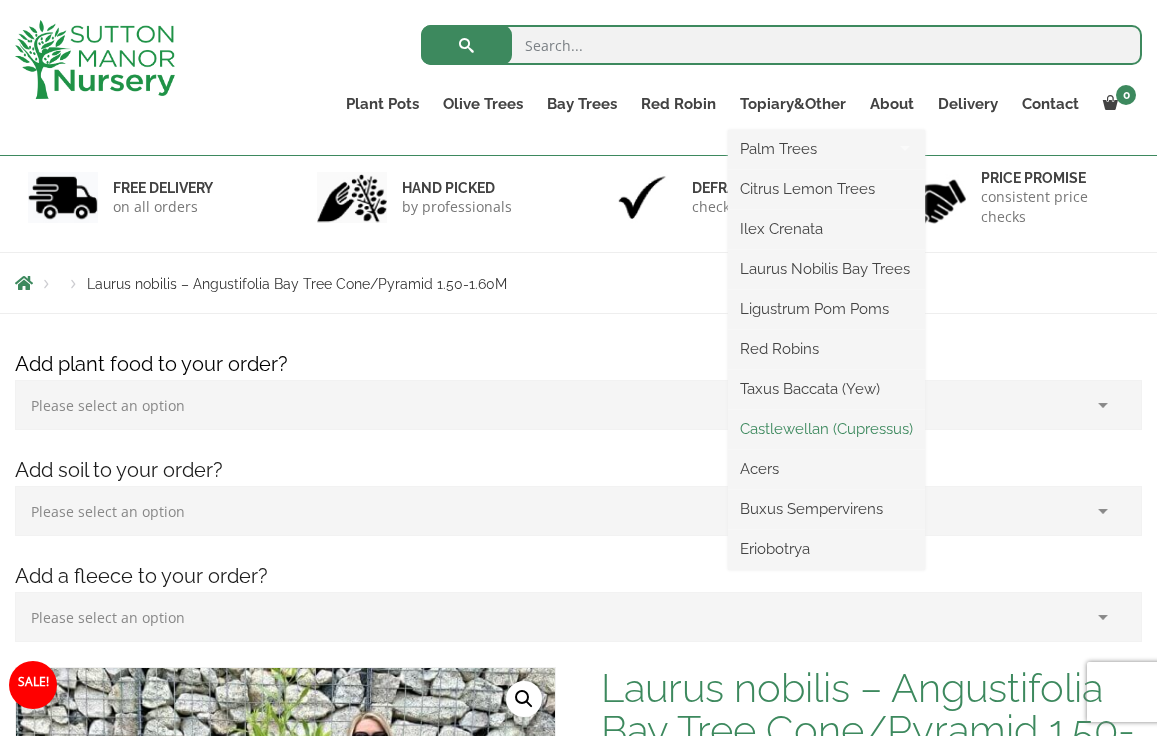 click on "Castlewellan (Cupressus)" at bounding box center [826, 429] 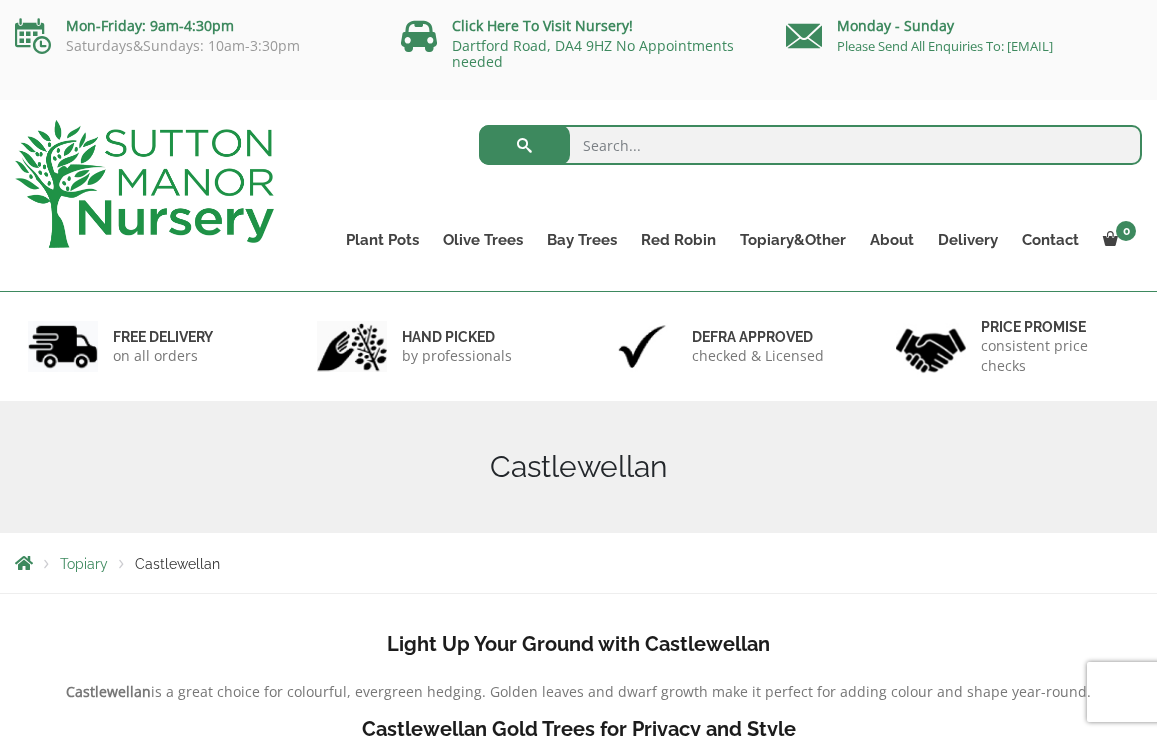 scroll, scrollTop: 0, scrollLeft: 0, axis: both 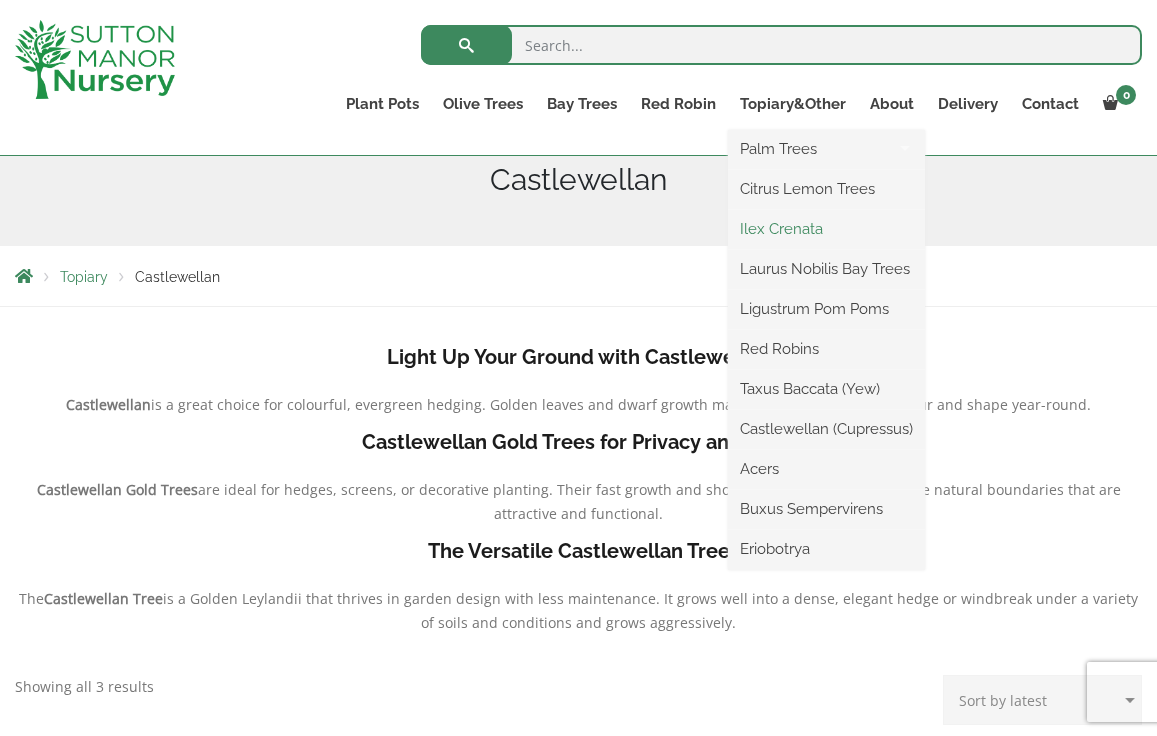 click on "Ilex Crenata" at bounding box center (826, 229) 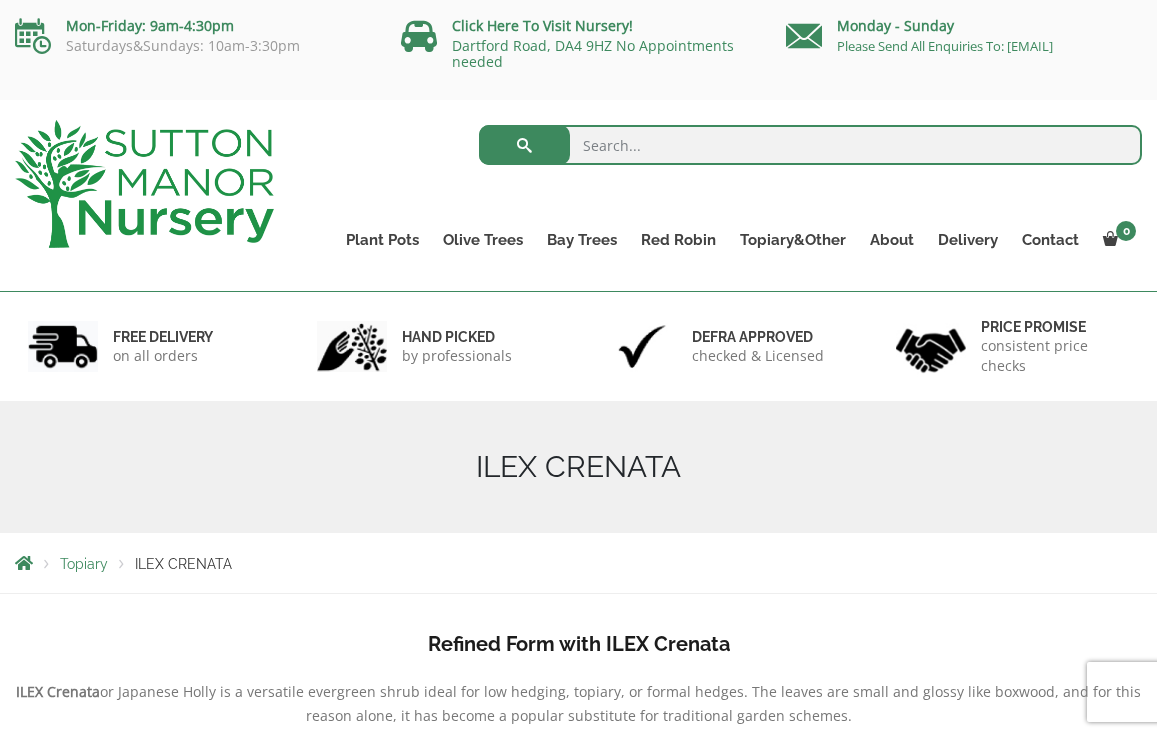 scroll, scrollTop: 0, scrollLeft: 0, axis: both 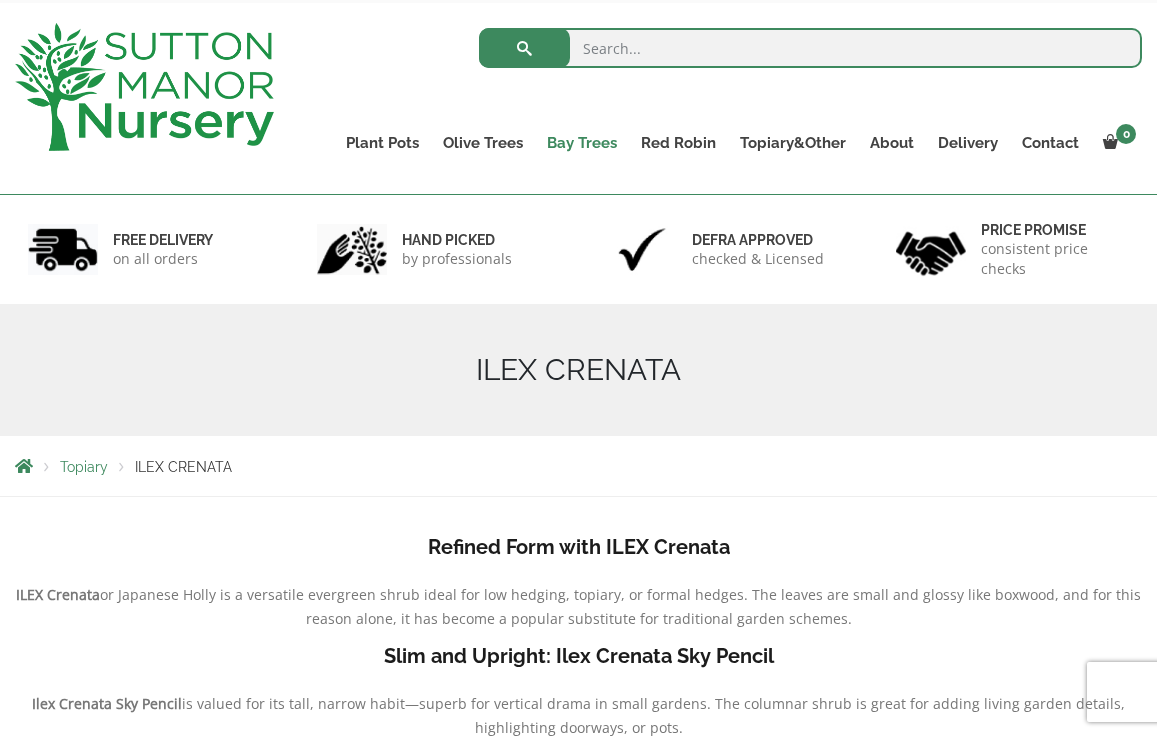 click on "Bay Trees" at bounding box center [582, 143] 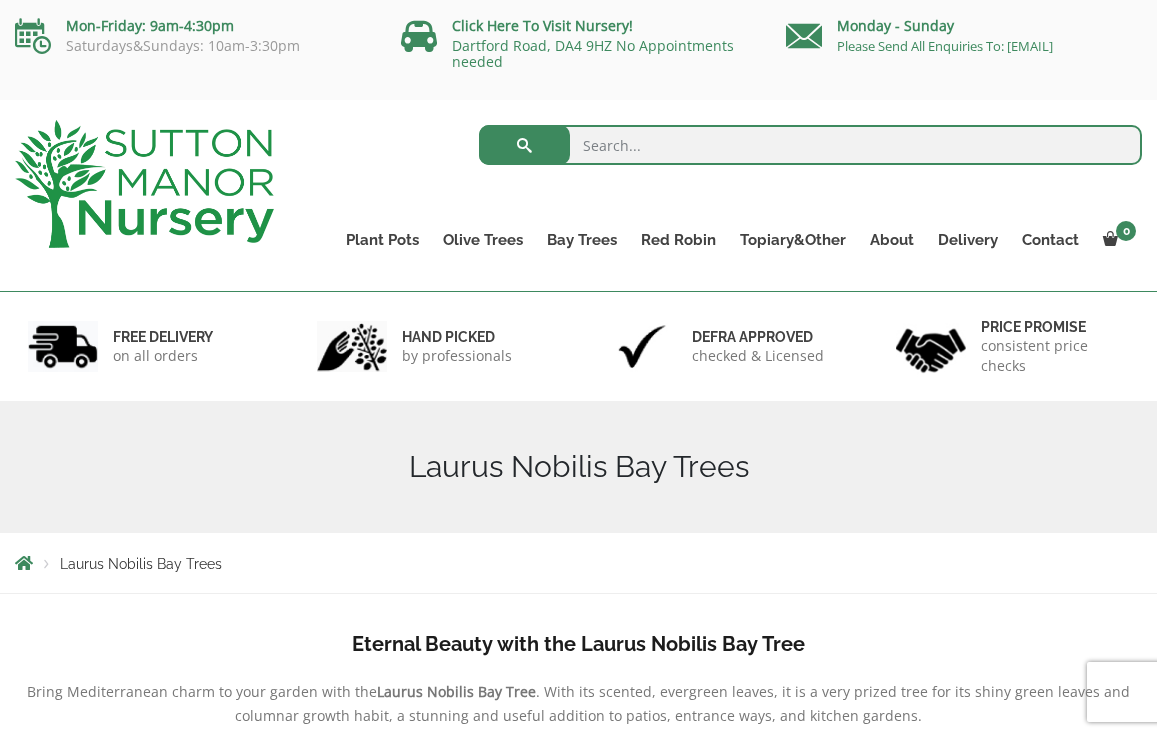 scroll, scrollTop: 0, scrollLeft: 0, axis: both 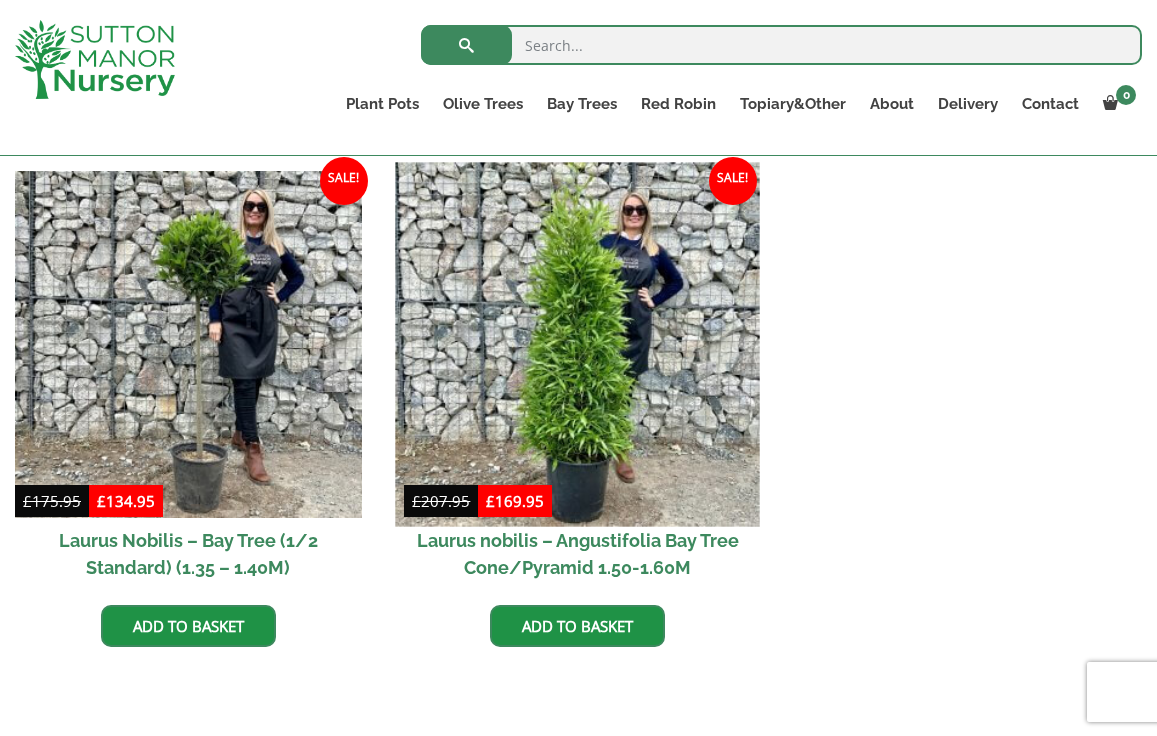 click at bounding box center [578, 345] 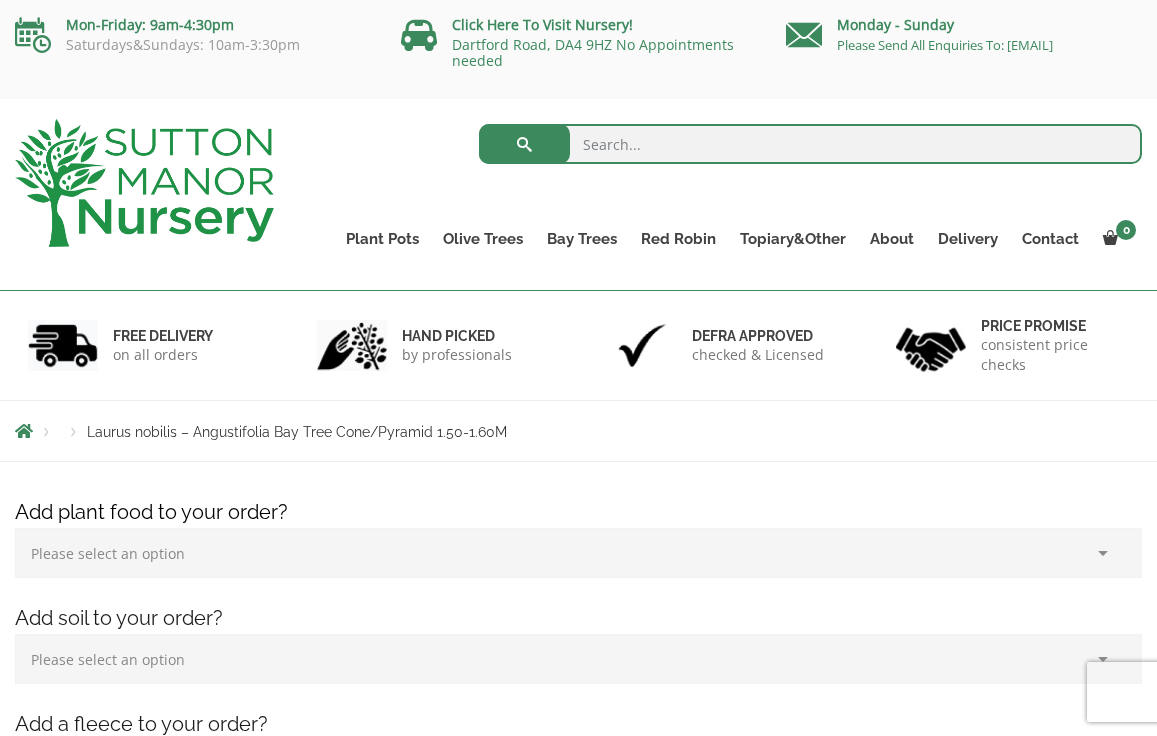 scroll, scrollTop: 118, scrollLeft: 0, axis: vertical 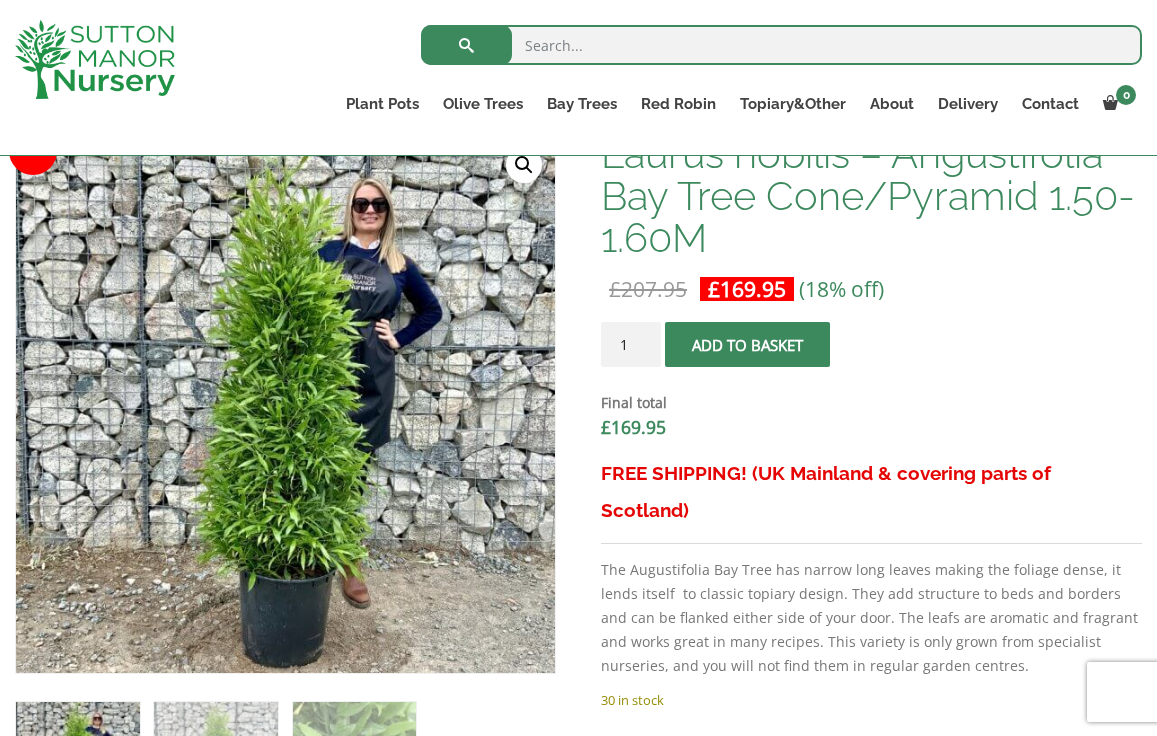 click on "🔍" at bounding box center [524, 165] 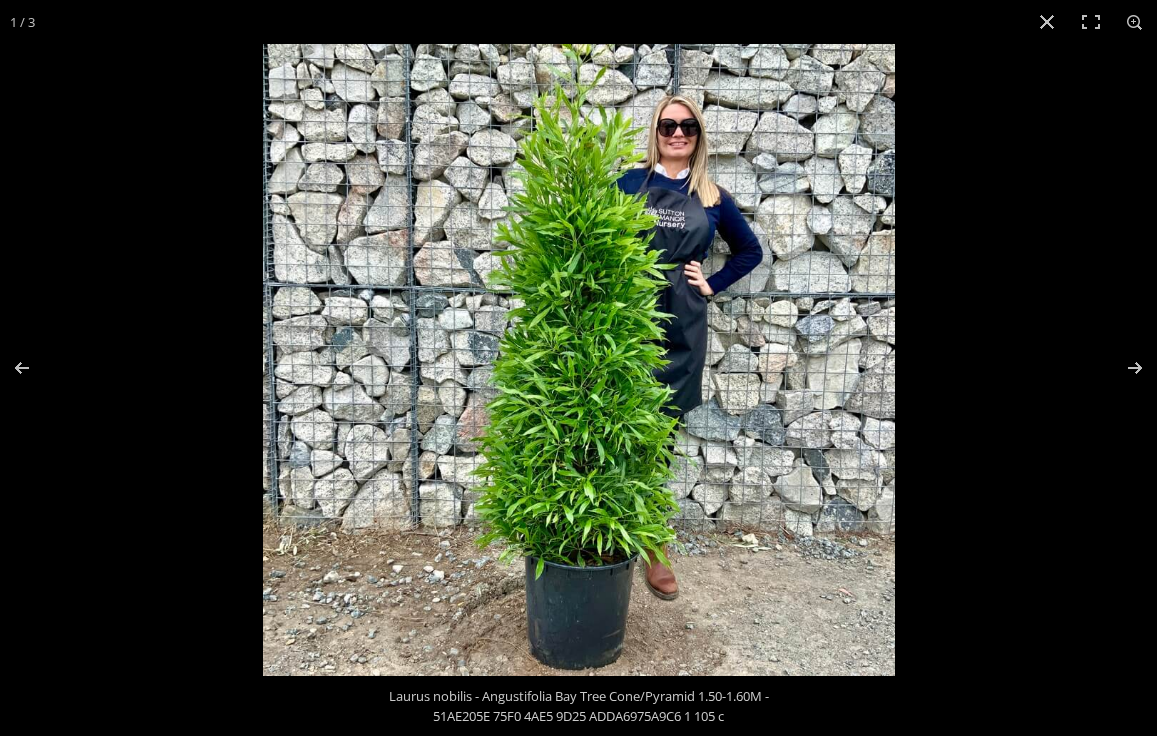 click at bounding box center (579, 360) 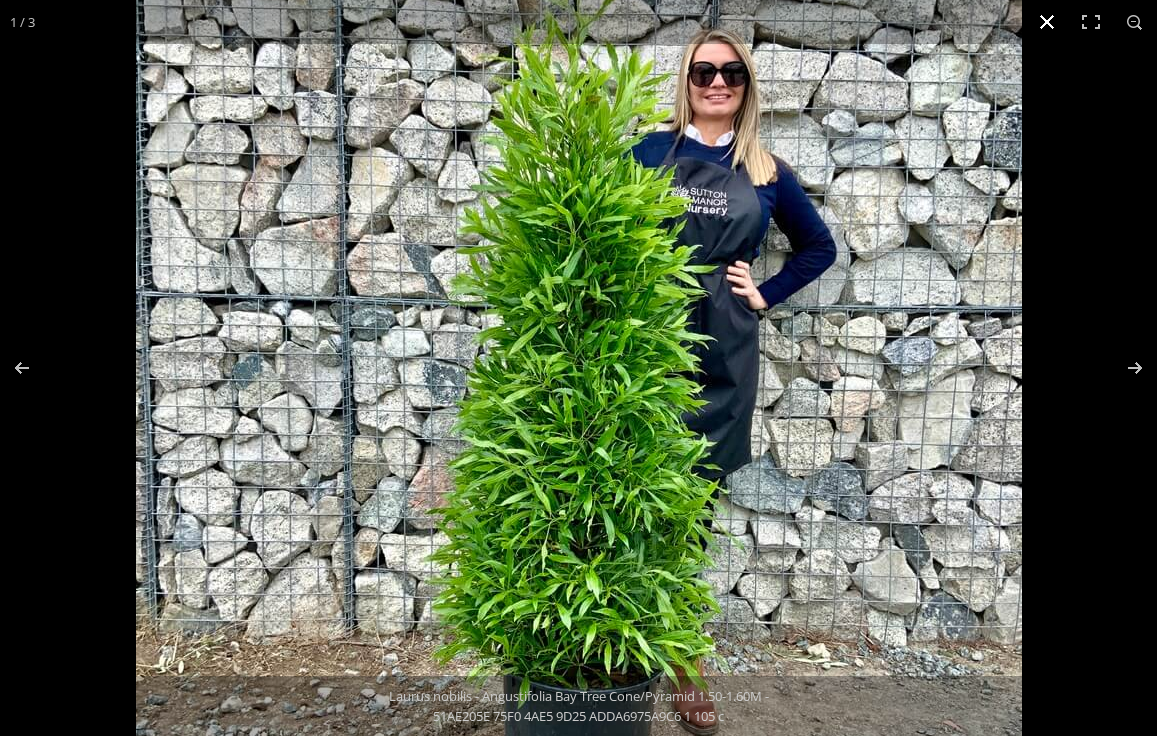 click at bounding box center (1047, 22) 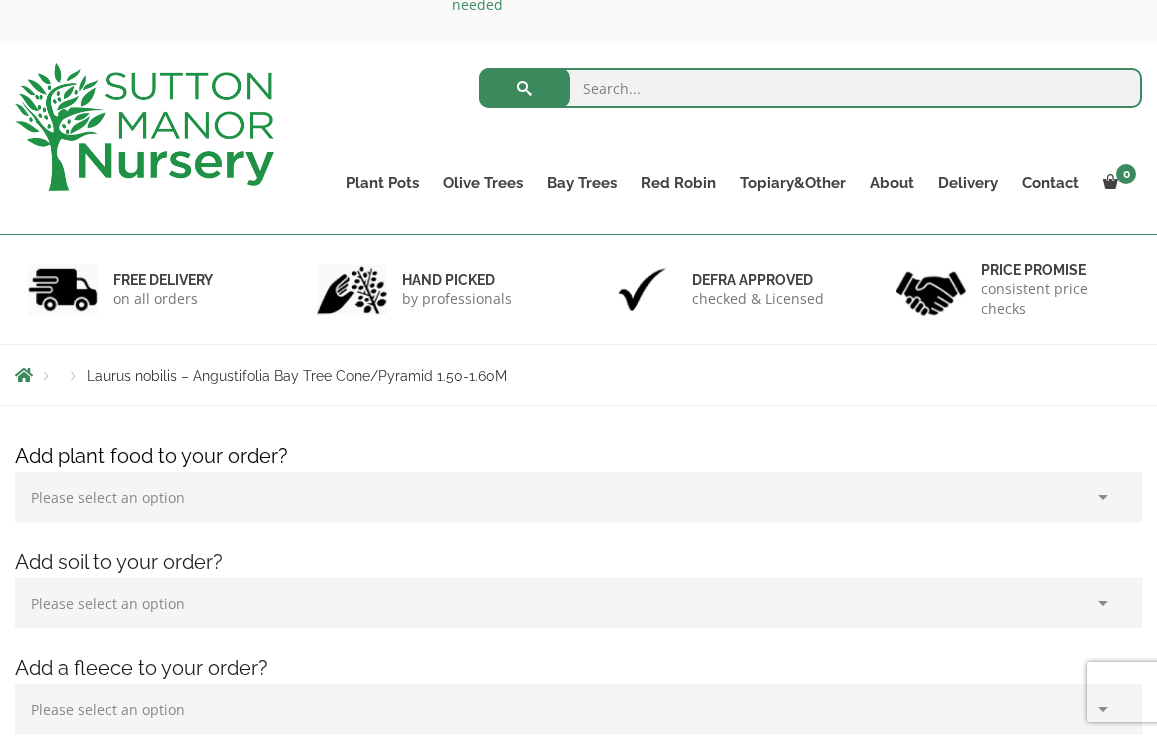 scroll, scrollTop: 0, scrollLeft: 0, axis: both 